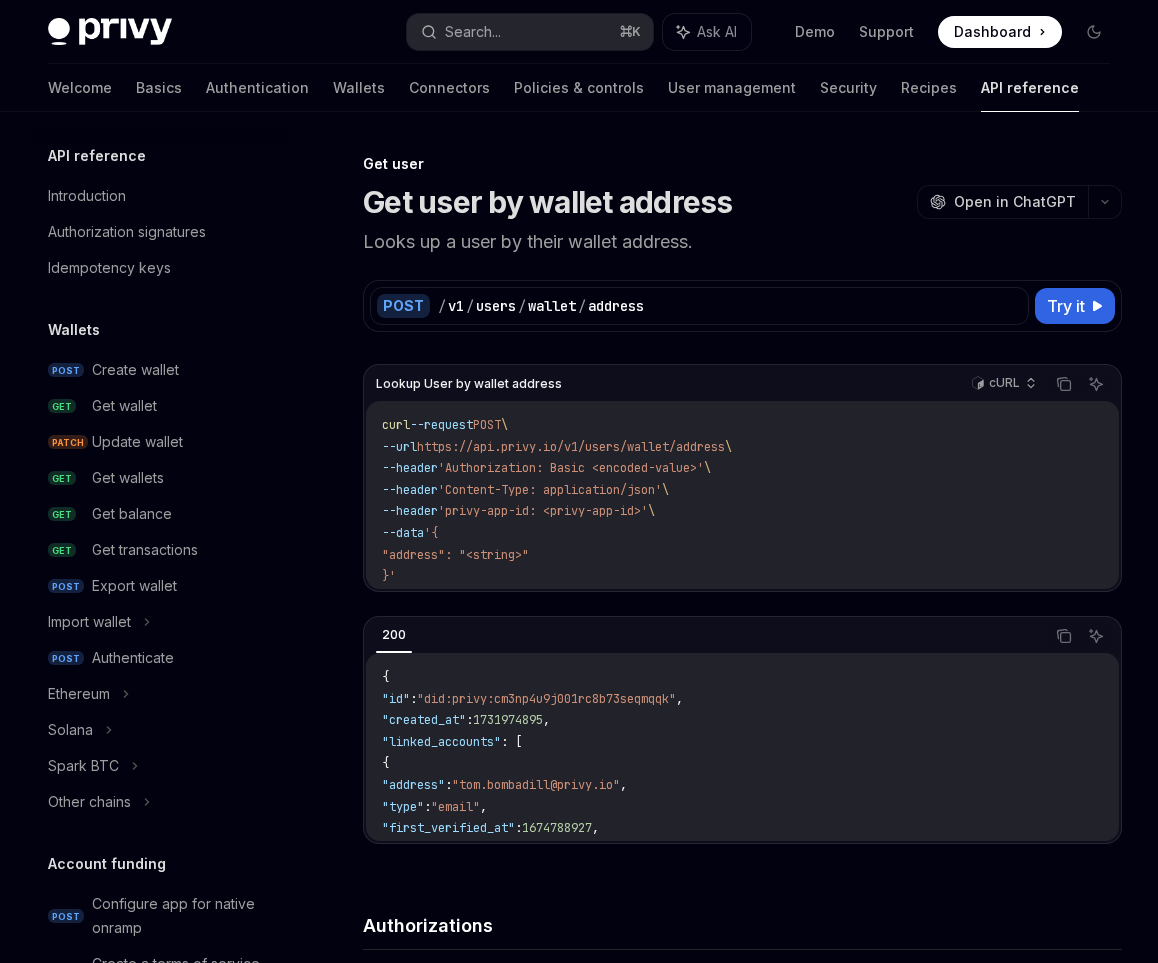 scroll, scrollTop: 0, scrollLeft: 0, axis: both 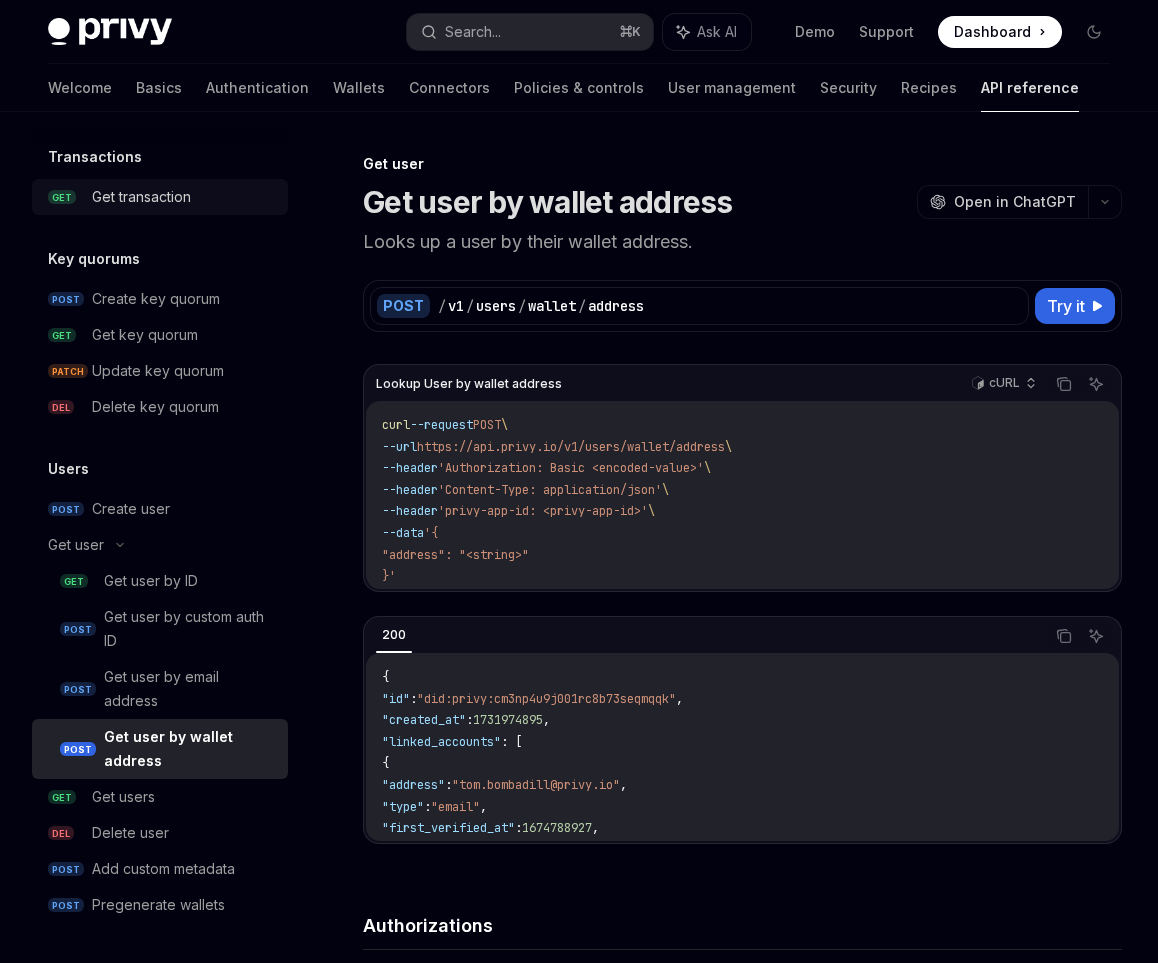 click on "GET Get transaction" at bounding box center (160, 197) 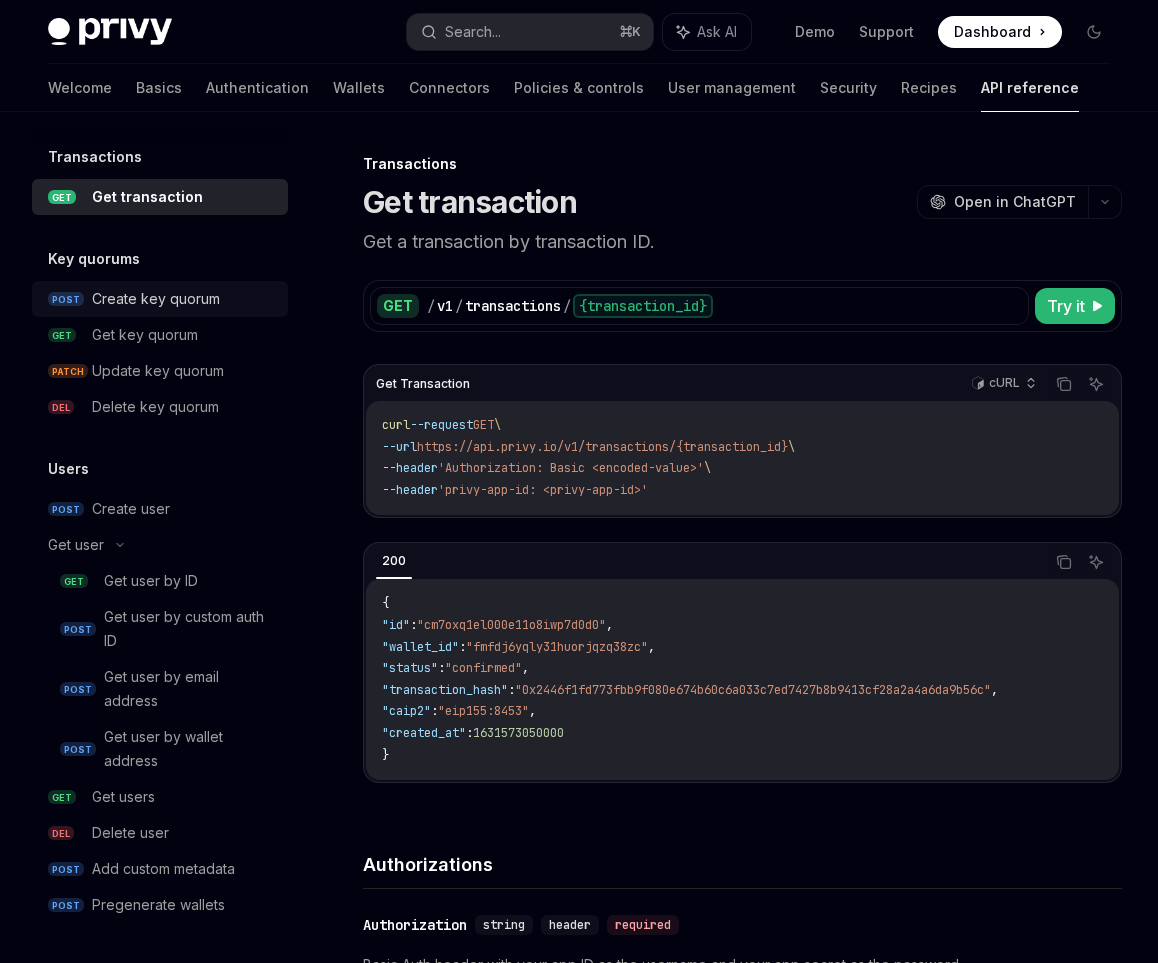 click on "Create key quorum" at bounding box center [156, 299] 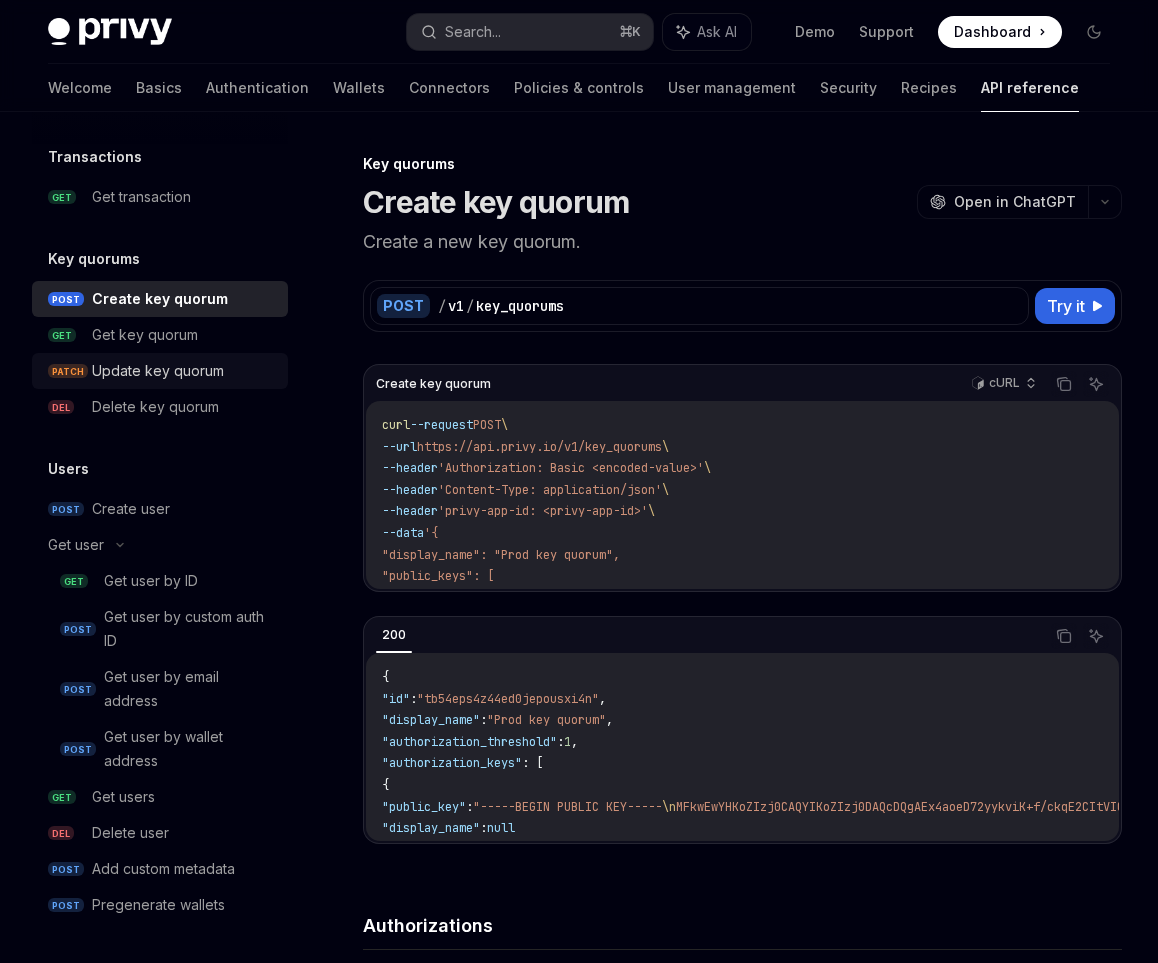 click on "PATCH Update key quorum" at bounding box center (160, 371) 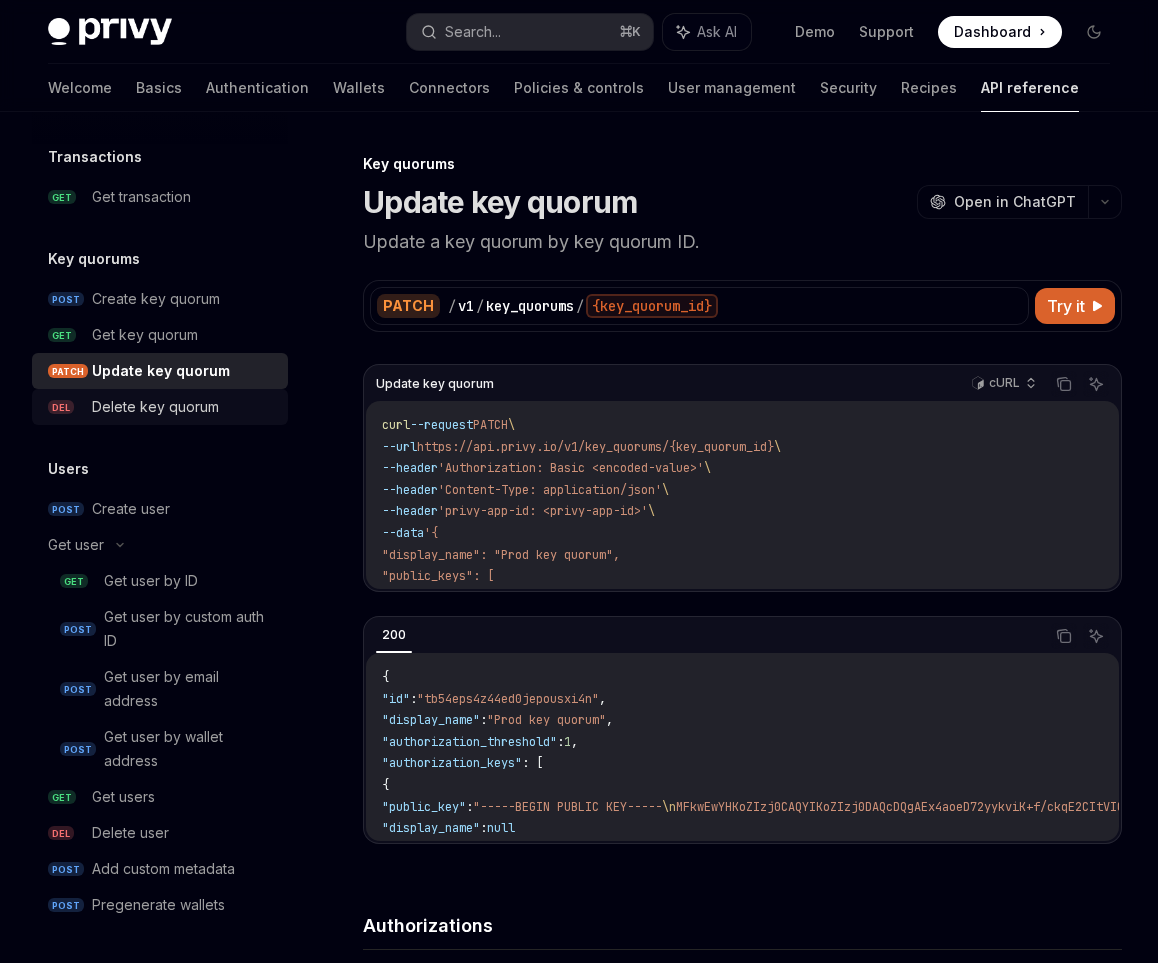 click on "Delete key quorum" at bounding box center (155, 407) 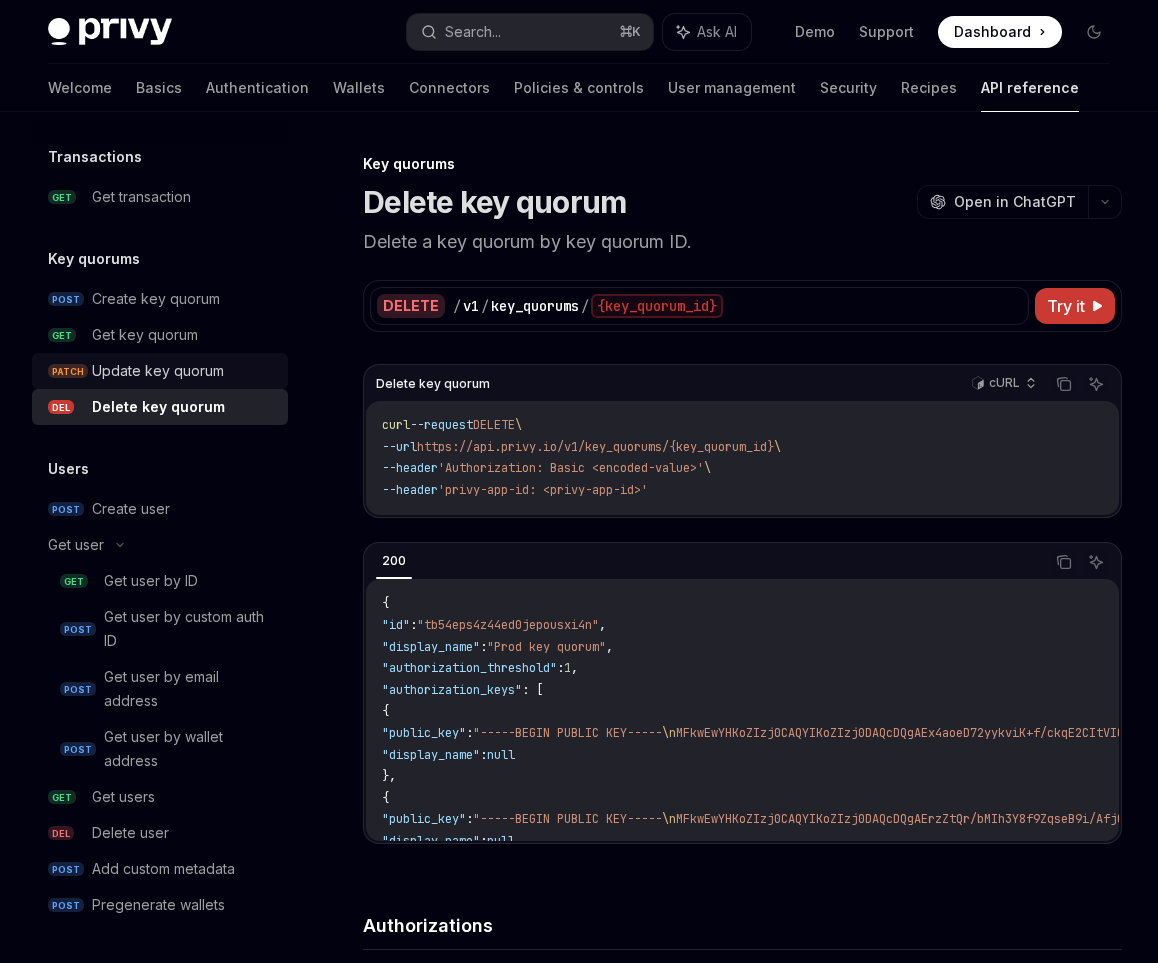 click on "Update key quorum" at bounding box center [158, 371] 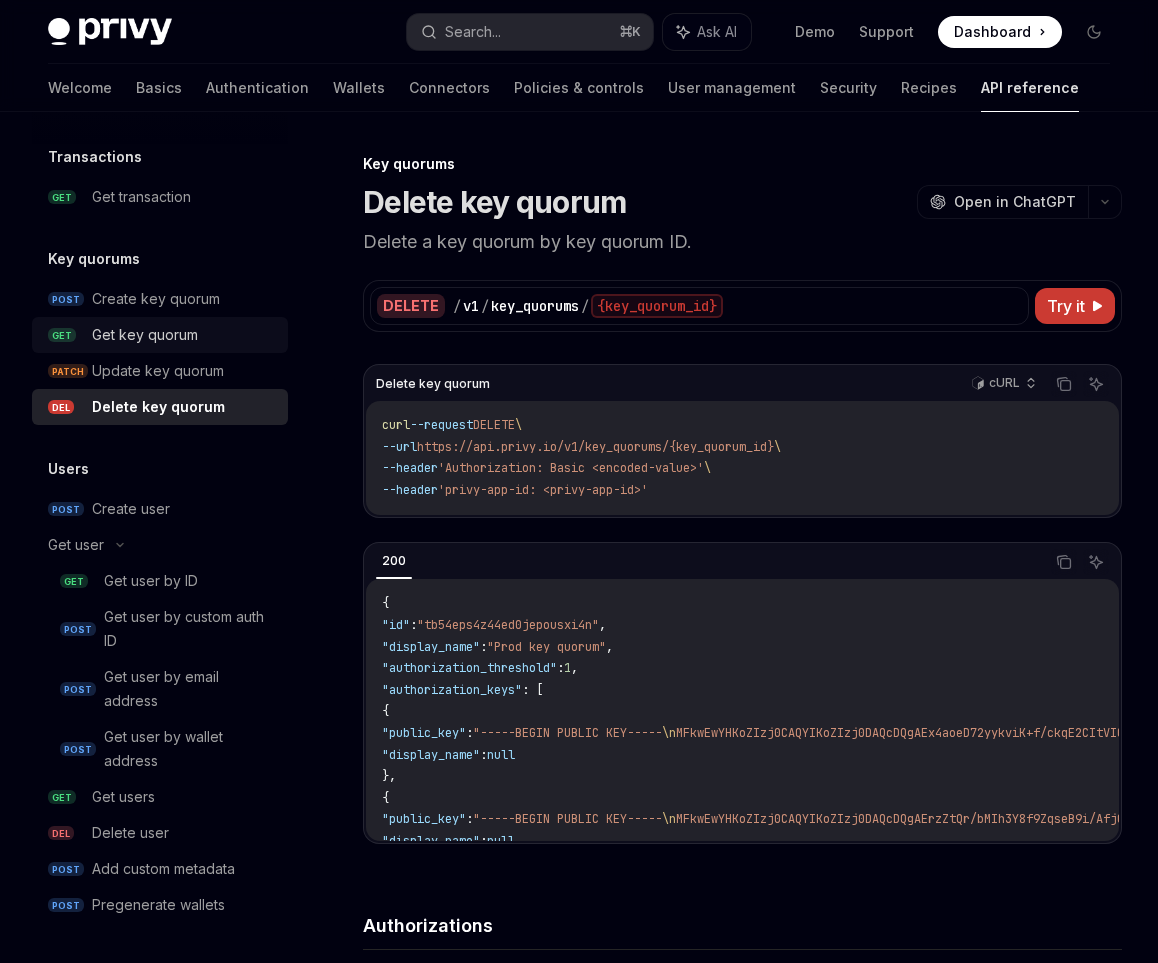 click on "Get key quorum" at bounding box center (145, 335) 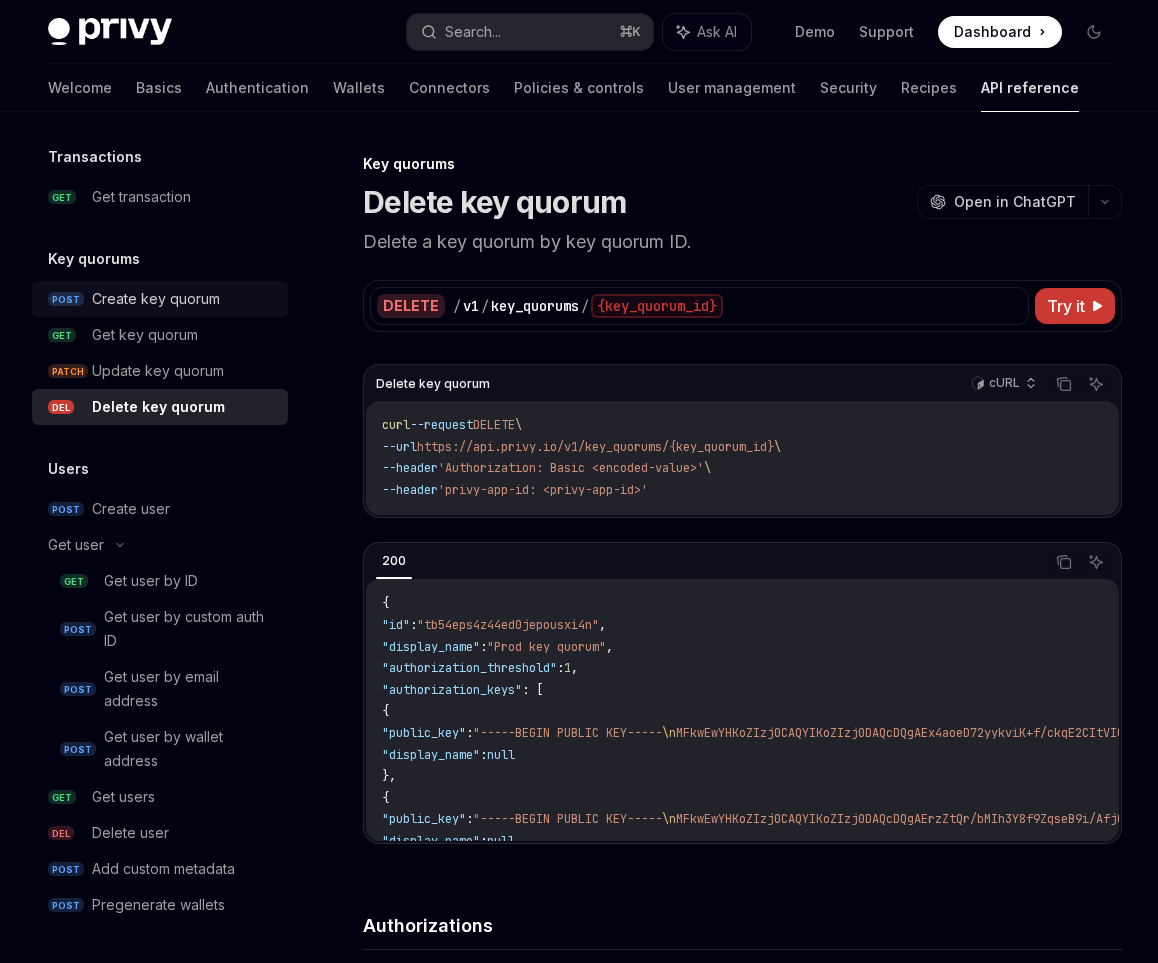 type on "*" 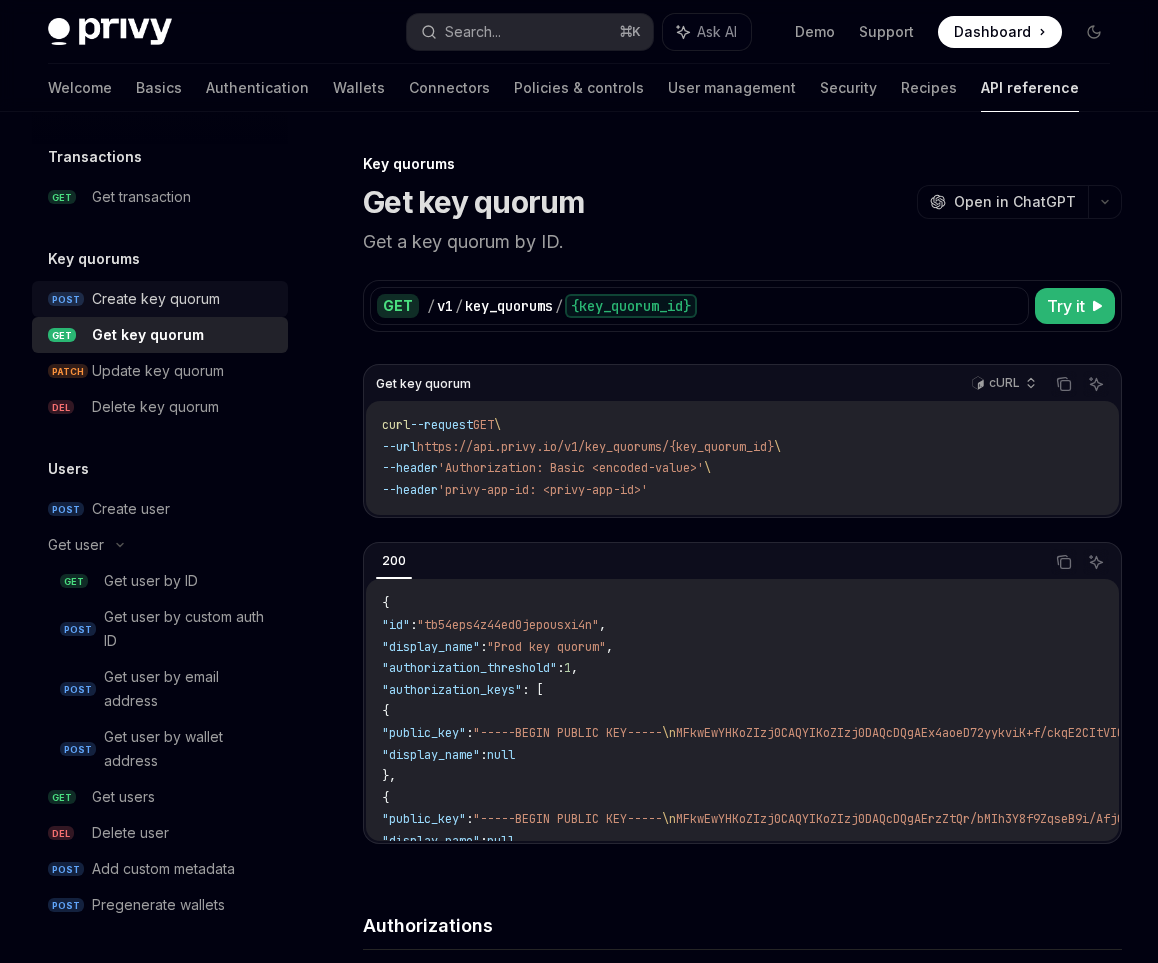 click on "Create key quorum" at bounding box center (156, 299) 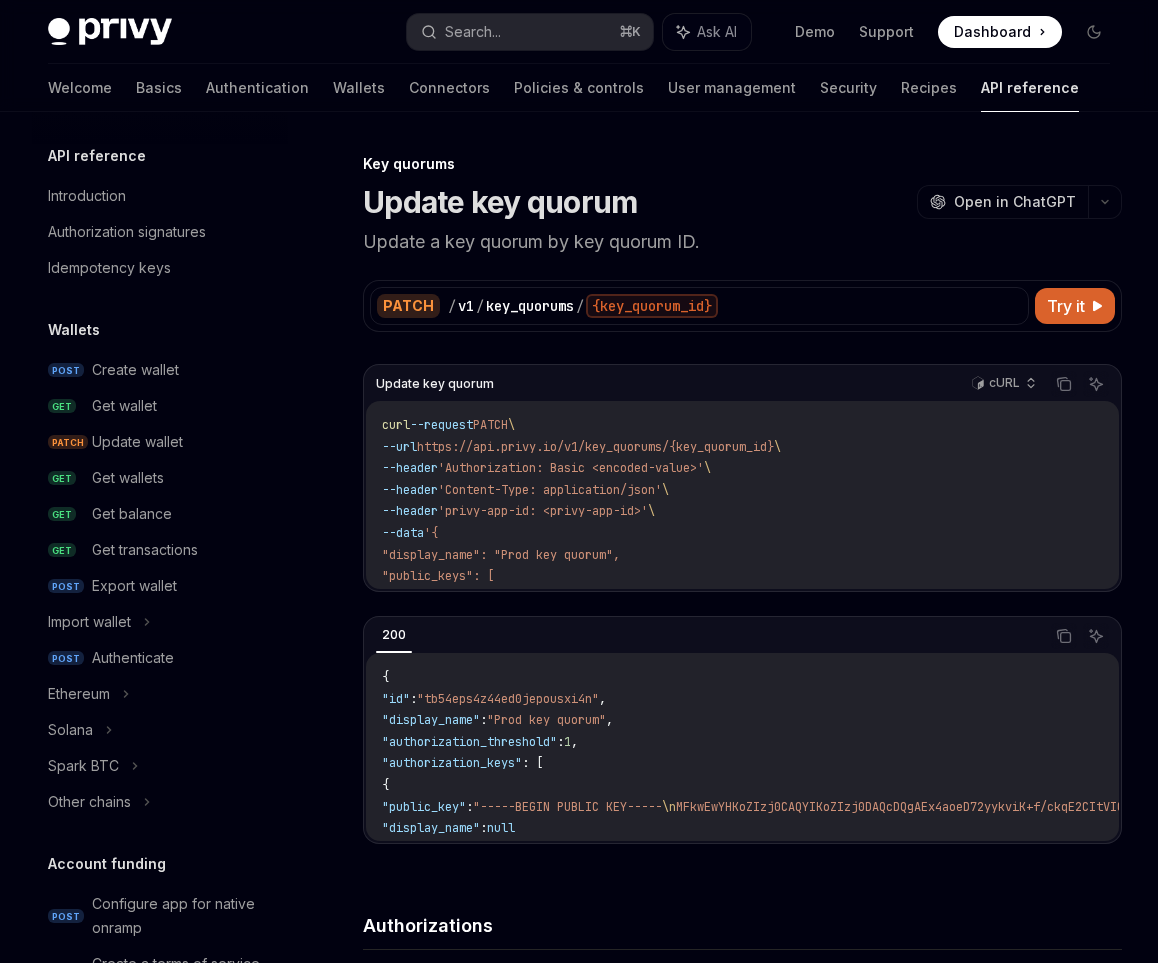 scroll, scrollTop: 0, scrollLeft: 0, axis: both 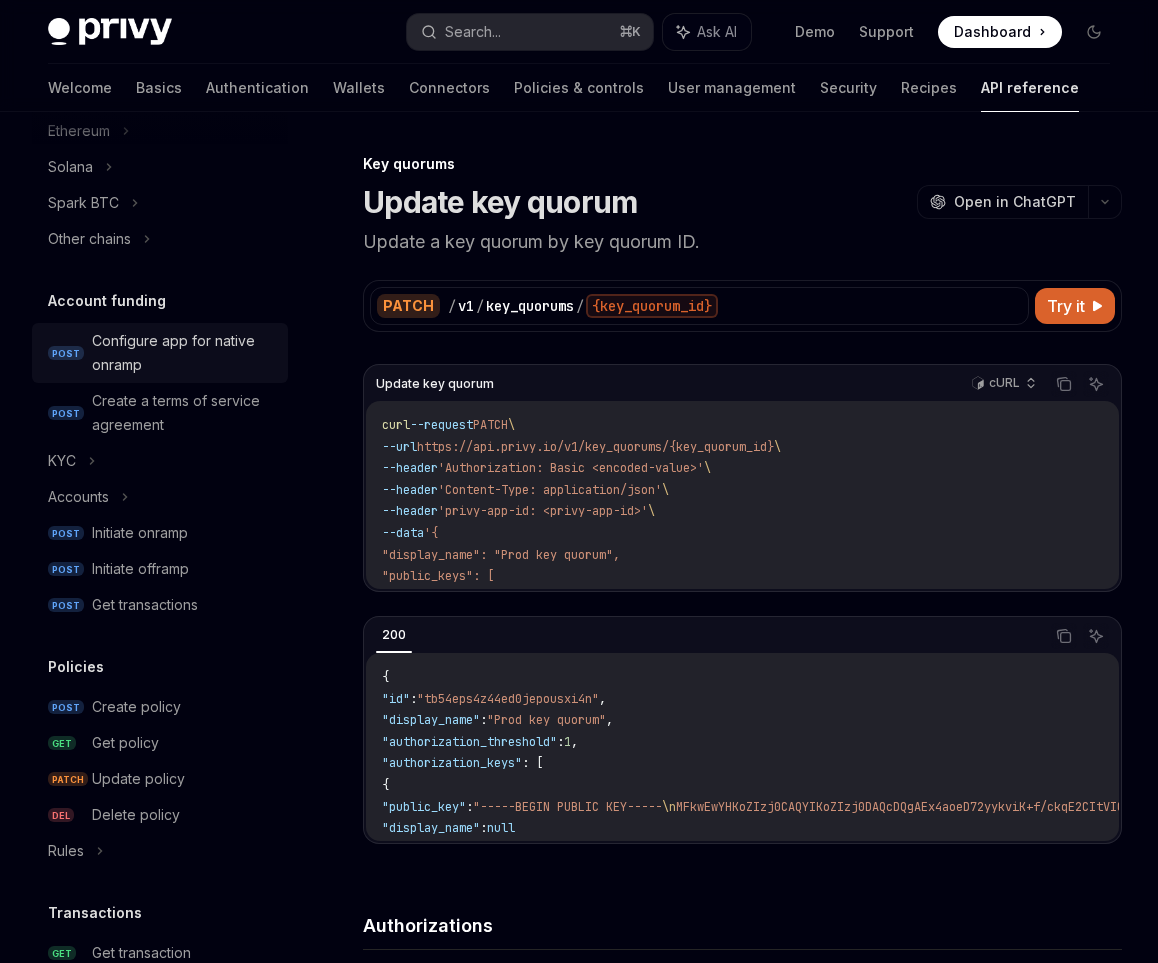 click on "Configure app for native onramp" at bounding box center (184, 353) 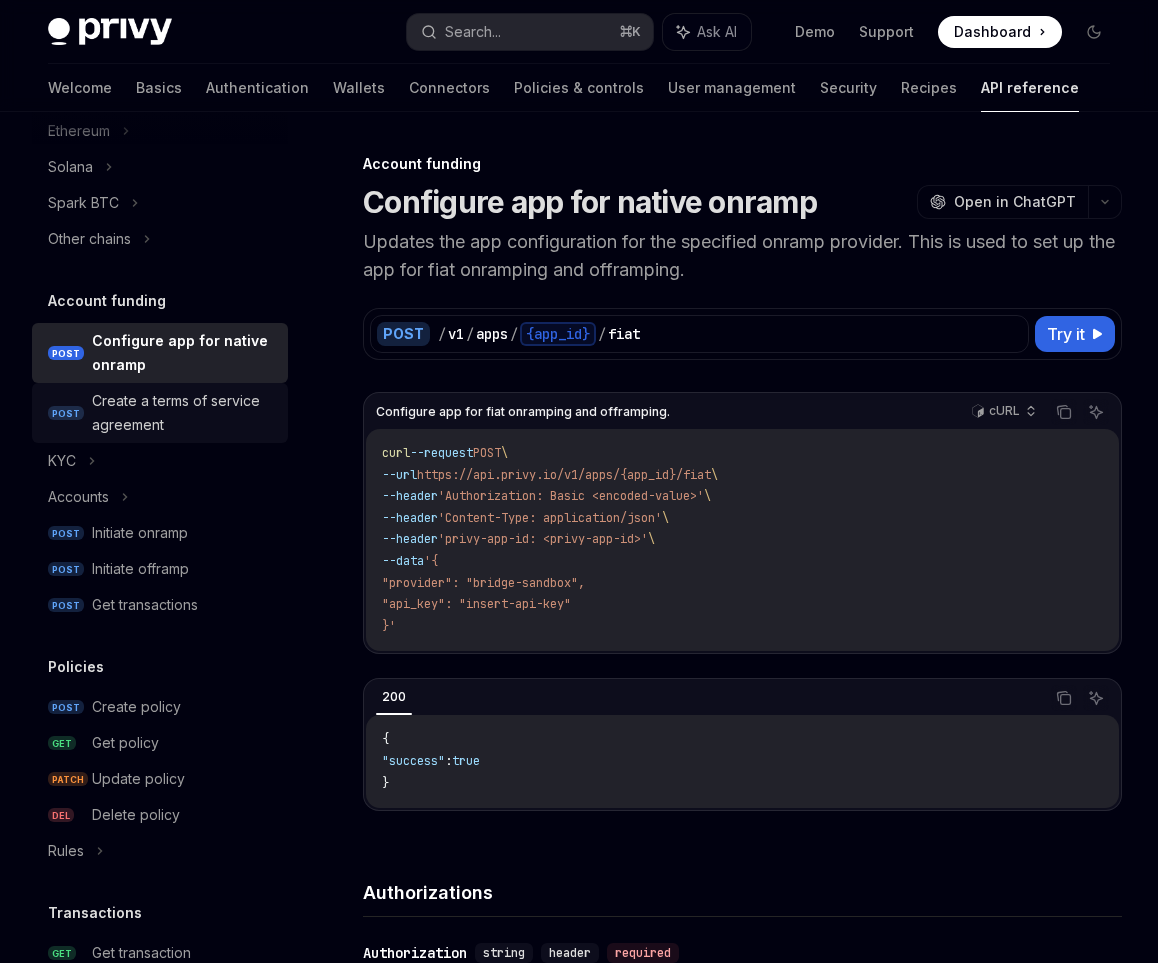click on "Create a terms of service agreement" at bounding box center [184, 413] 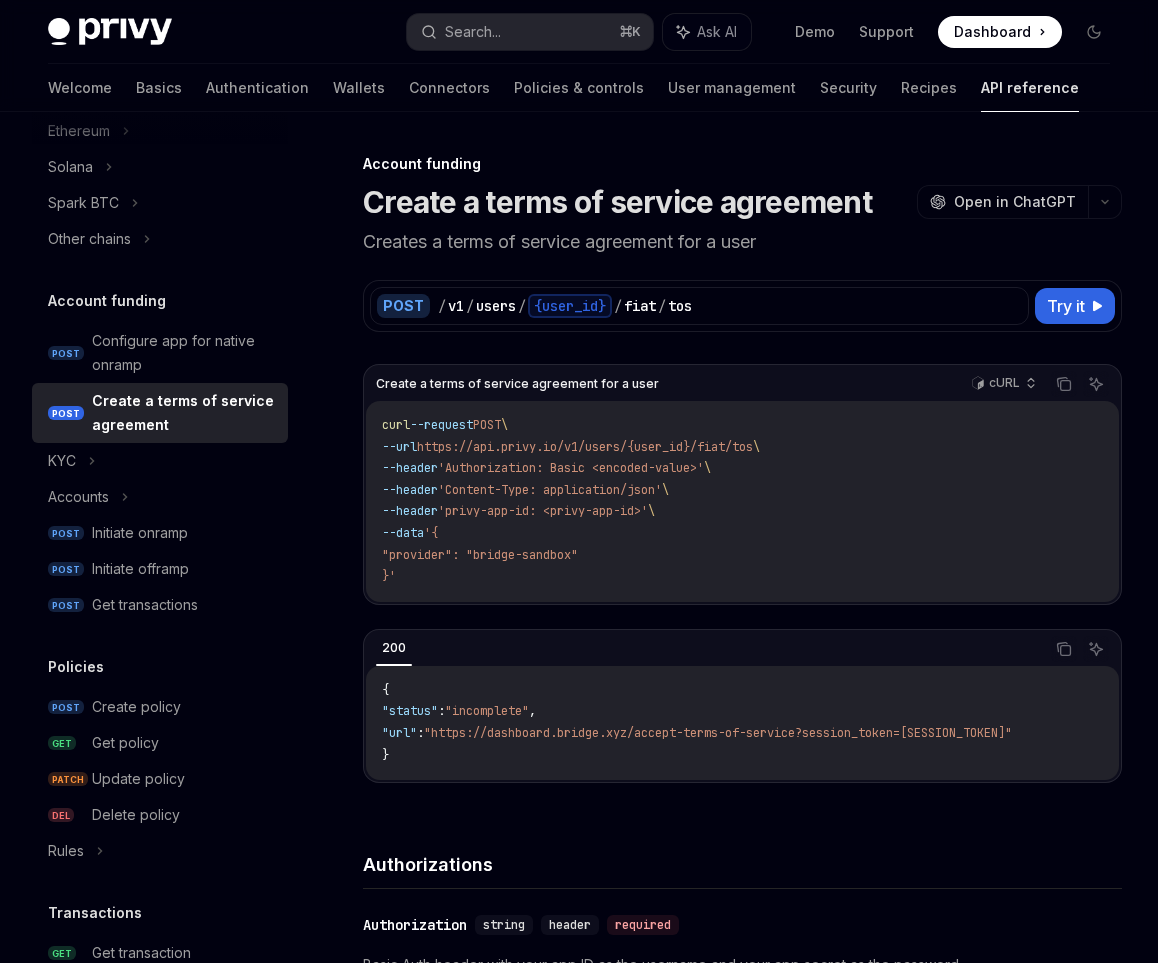 click on "API reference Introduction Authorization signatures Idempotency keys Wallets POST Create wallet GET Get wallet PATCH Update wallet GET Get wallets GET Get balance GET Get transactions POST Export wallet Import wallet POST Authenticate Ethereum Solana Spark BTC Other chains Account funding POST Configure app for native onramp POST Create a terms of service agreement KYC Accounts POST Initiate onramp POST Initiate offramp POST Get transactions Policies POST Create policy GET Get policy PATCH Update policy DEL Delete policy Rules Transactions GET Get transaction Key quorums POST Create key quorum GET Get key quorum PATCH Update key quorum DEL Delete key quorum Users POST Create user Get user GET Get users DEL Delete user POST Add custom metadata POST Pregenerate wallets" at bounding box center [160, 522] 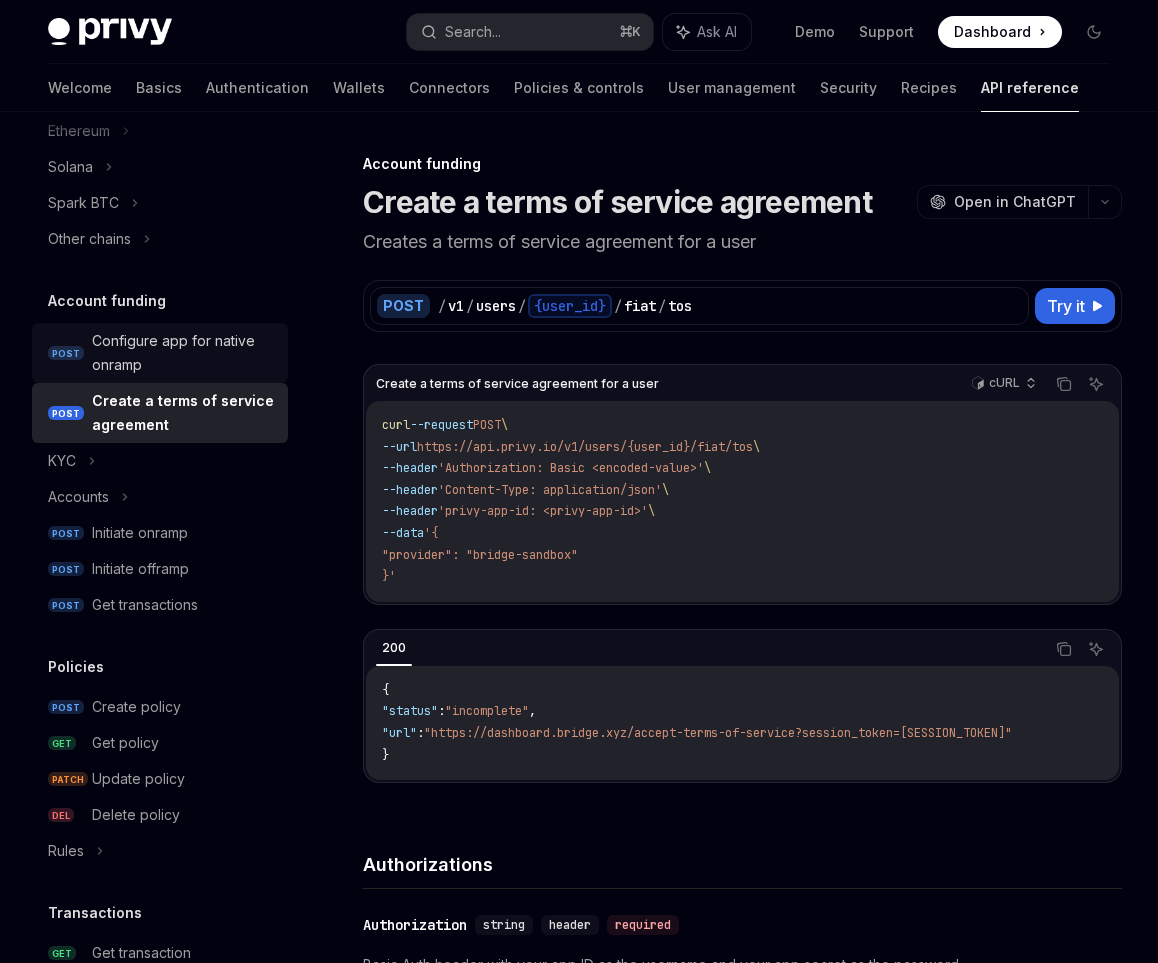 click on "Configure app for native onramp" at bounding box center (184, 353) 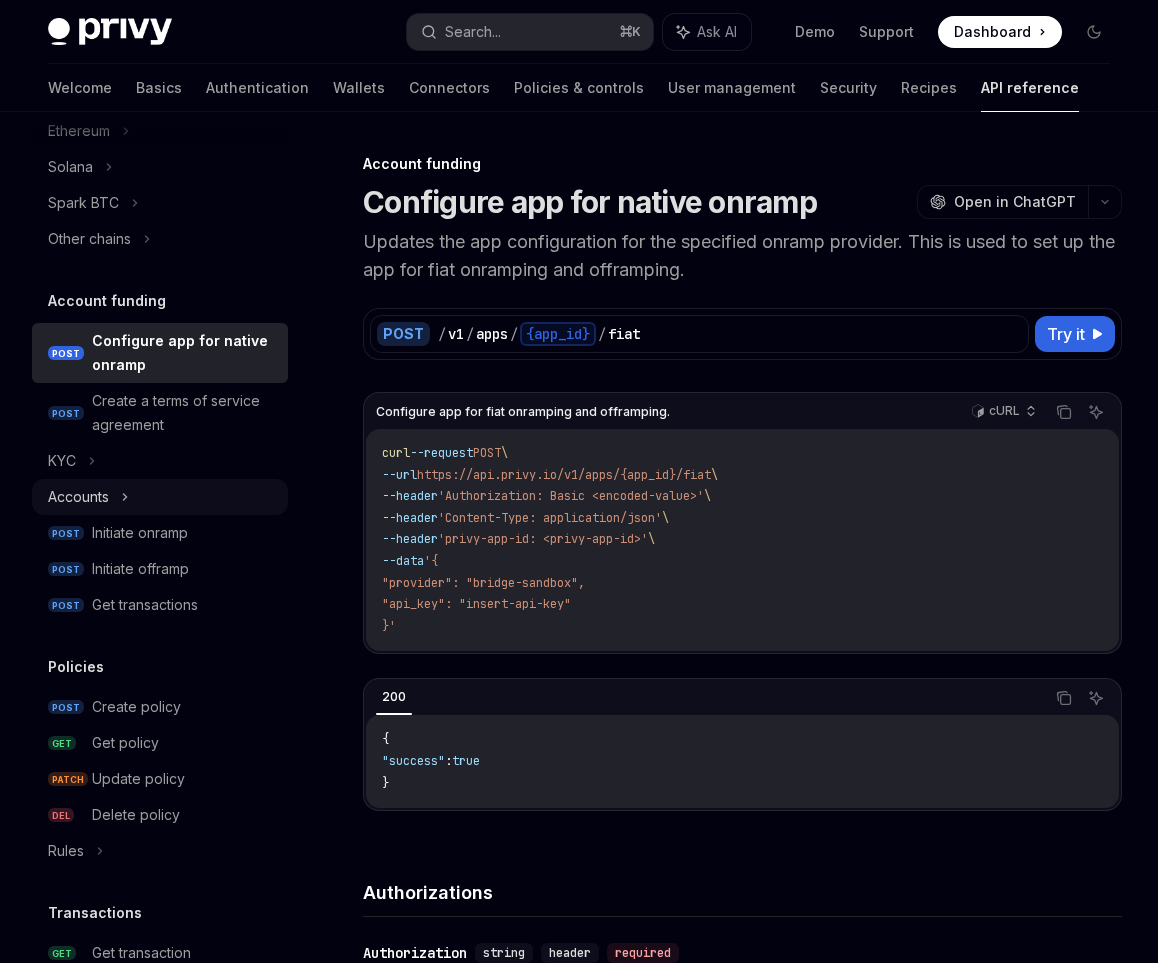 scroll, scrollTop: 1103, scrollLeft: 0, axis: vertical 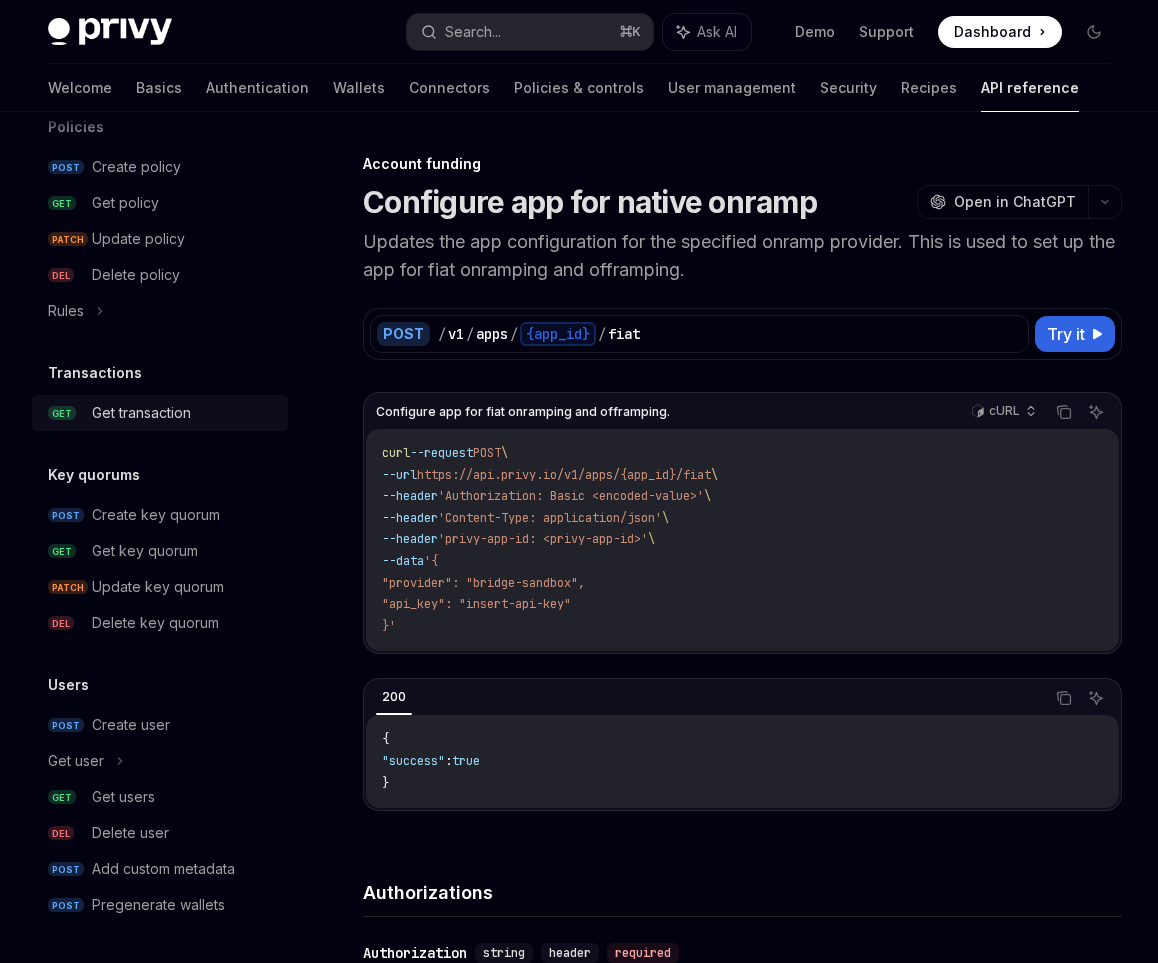 click on "Get transaction" at bounding box center [141, 413] 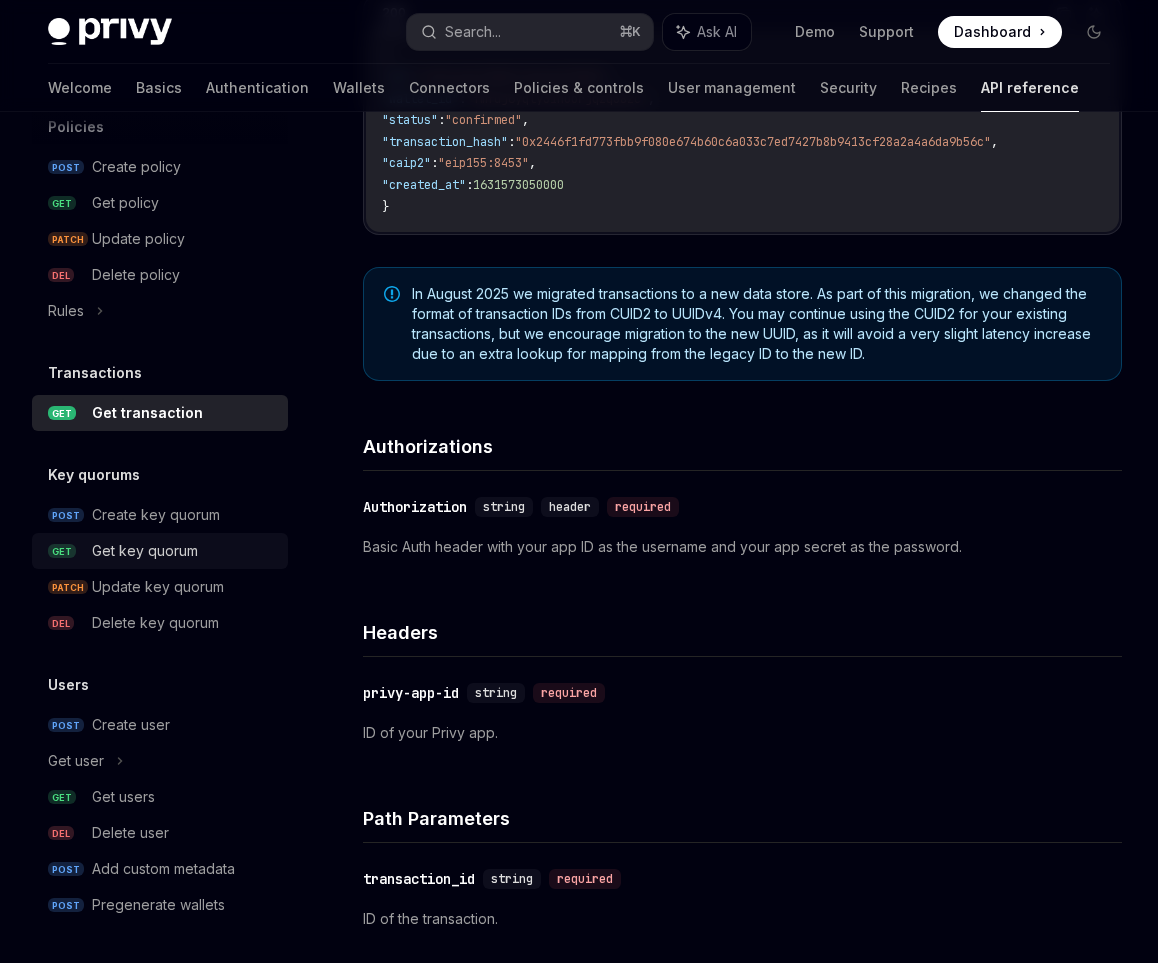 scroll, scrollTop: 561, scrollLeft: 0, axis: vertical 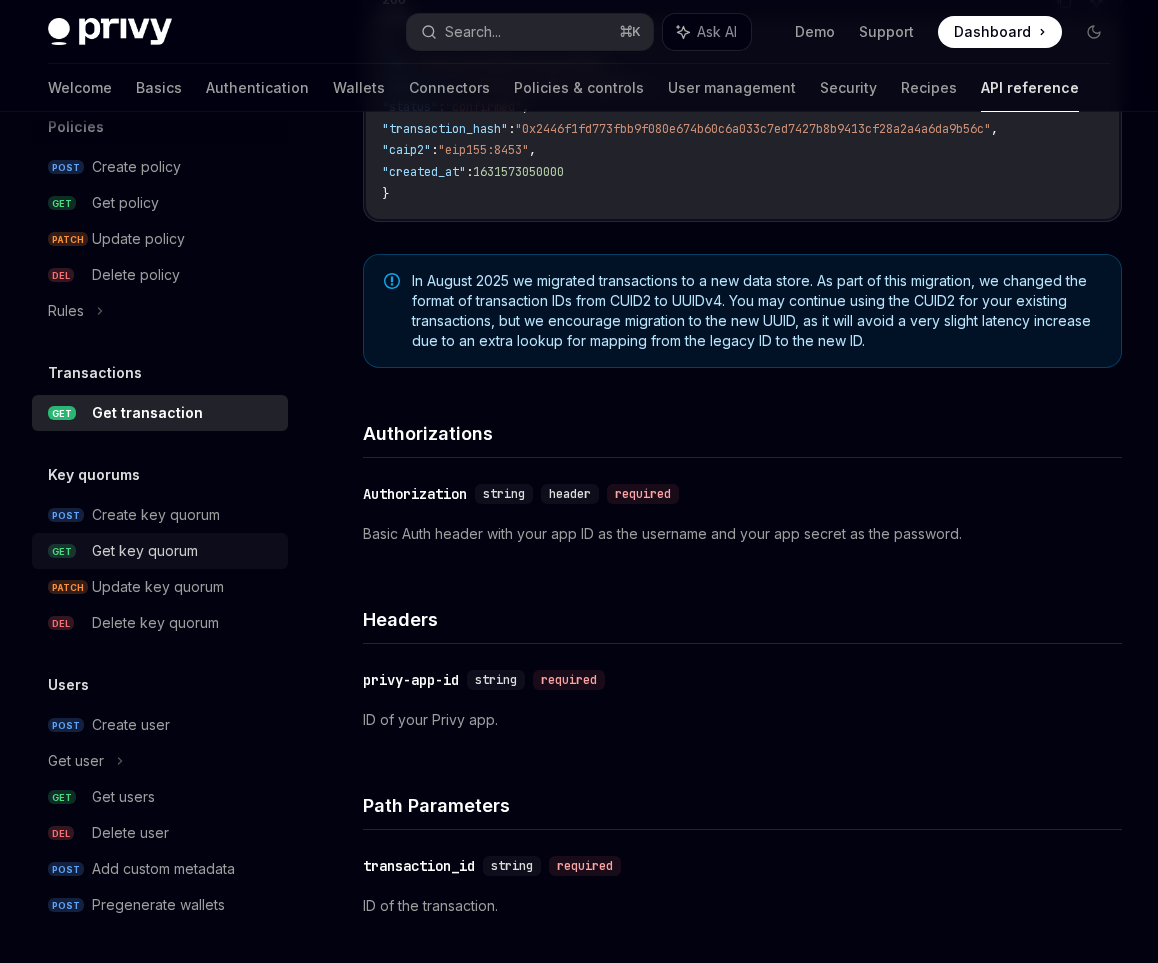 click on "Get key quorum" at bounding box center (145, 551) 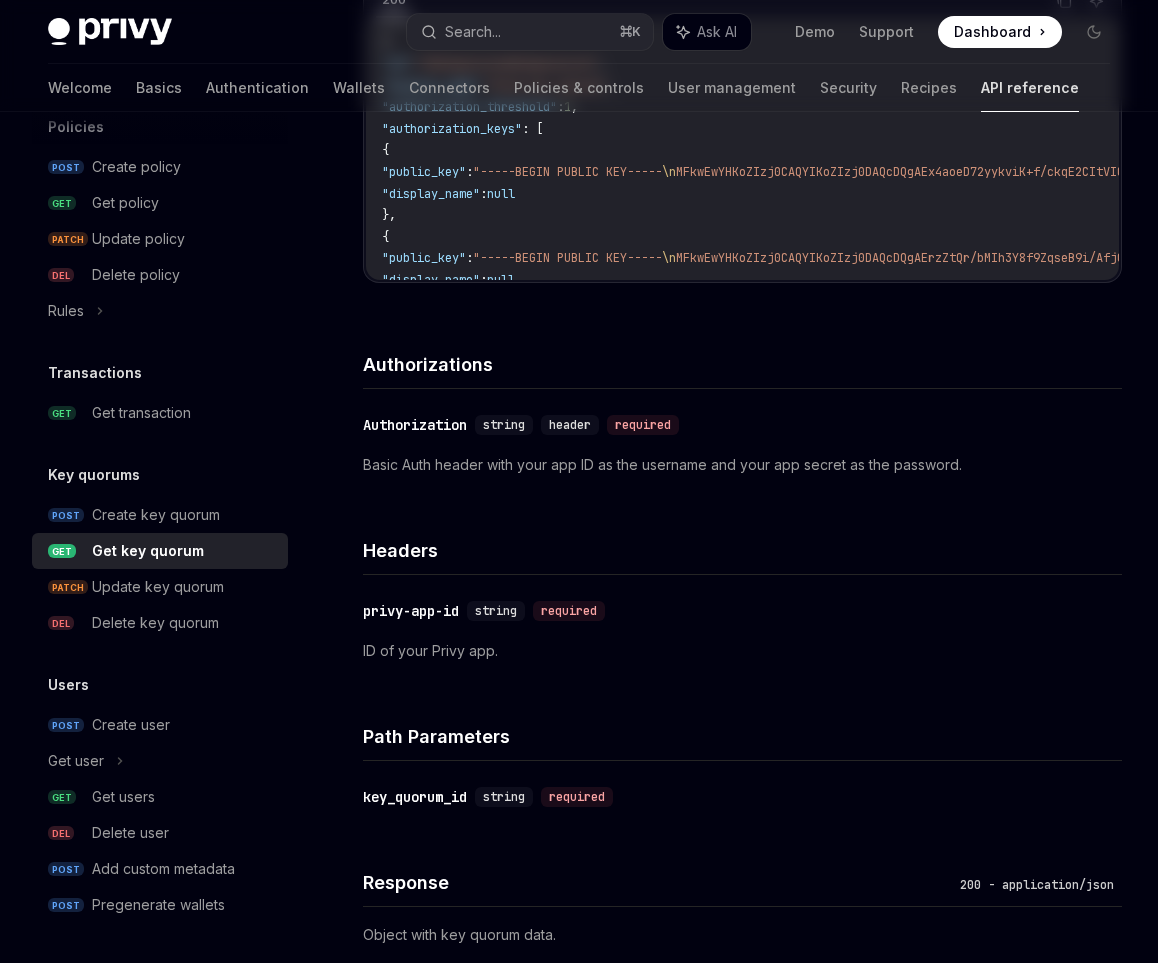 scroll, scrollTop: 0, scrollLeft: 0, axis: both 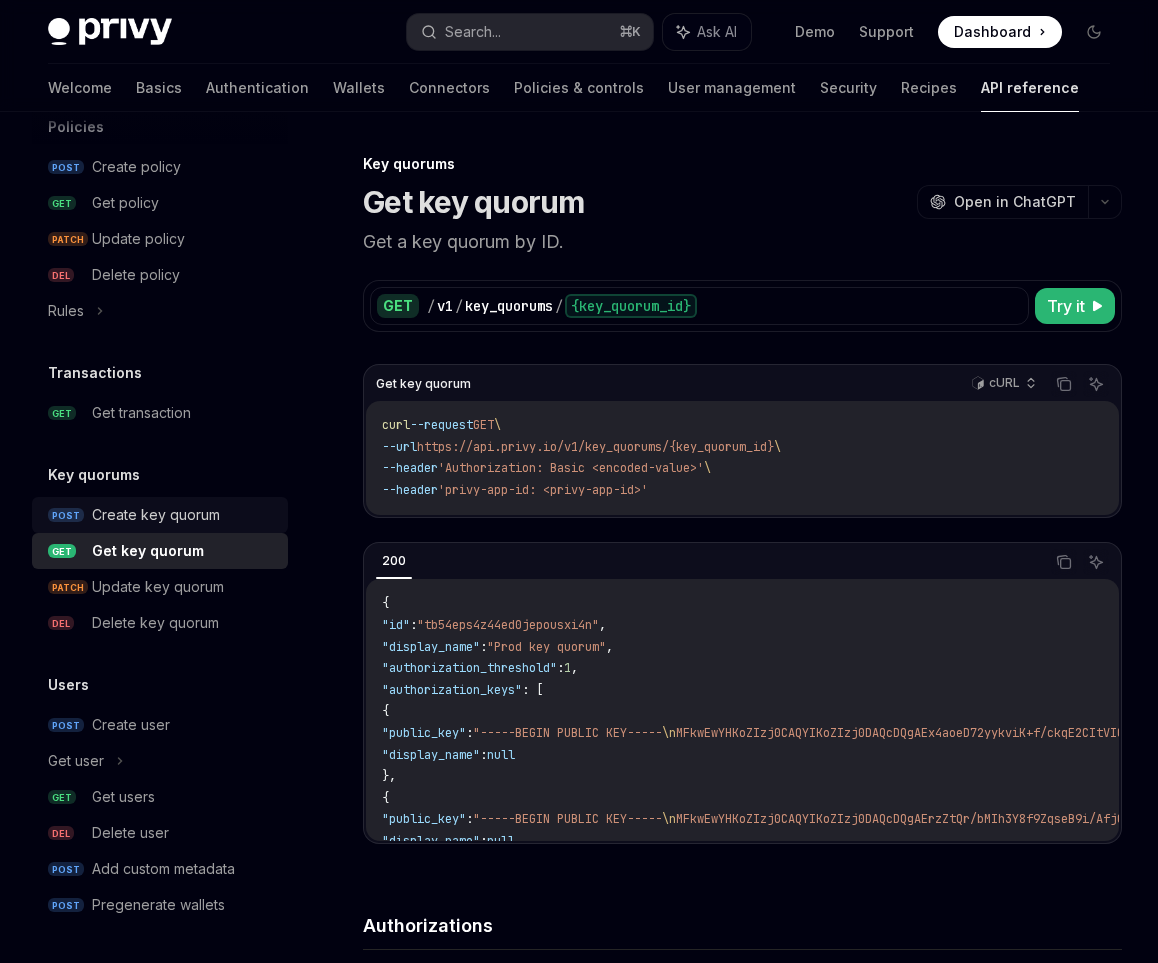click on "Create key quorum" at bounding box center [156, 515] 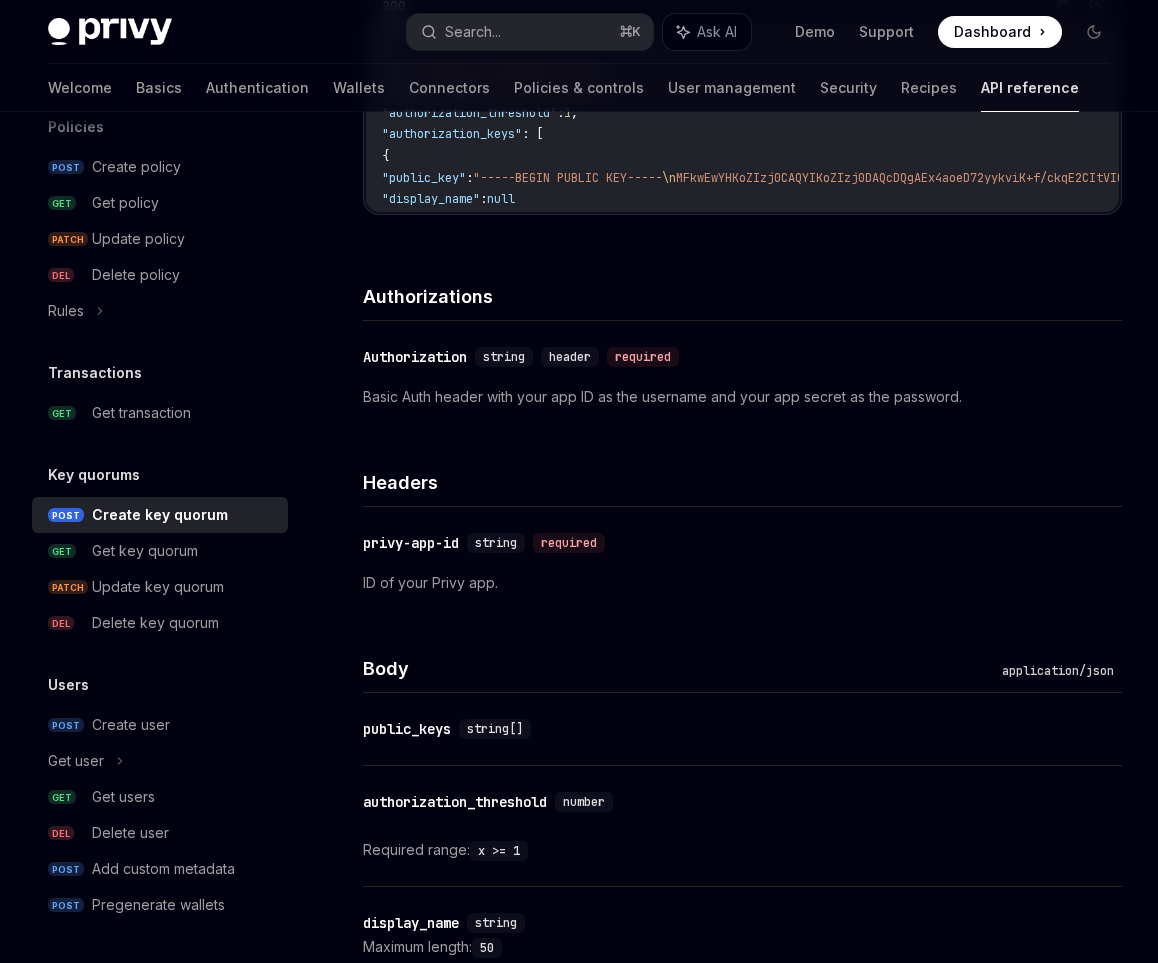 scroll, scrollTop: 732, scrollLeft: 0, axis: vertical 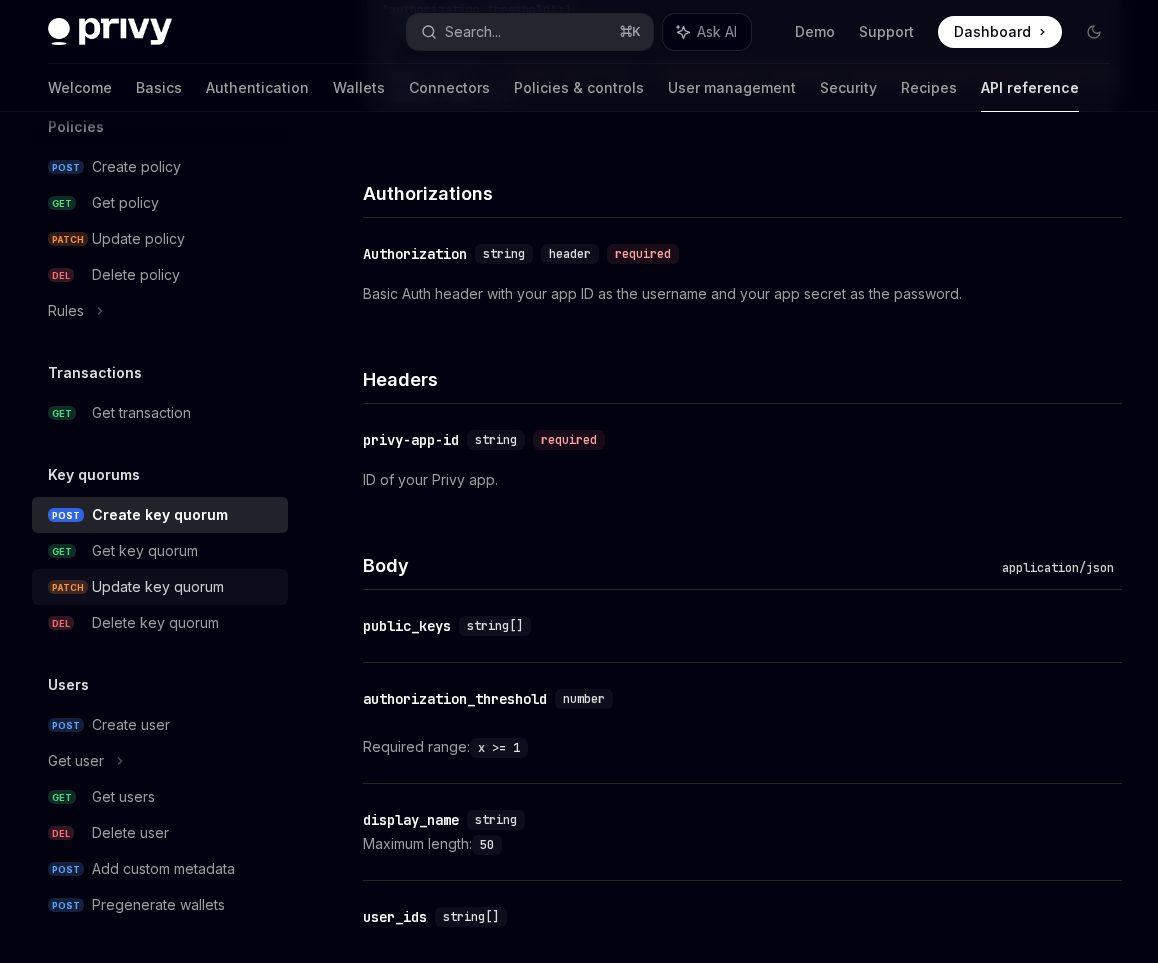 click on "PATCH Update key quorum" at bounding box center [160, 587] 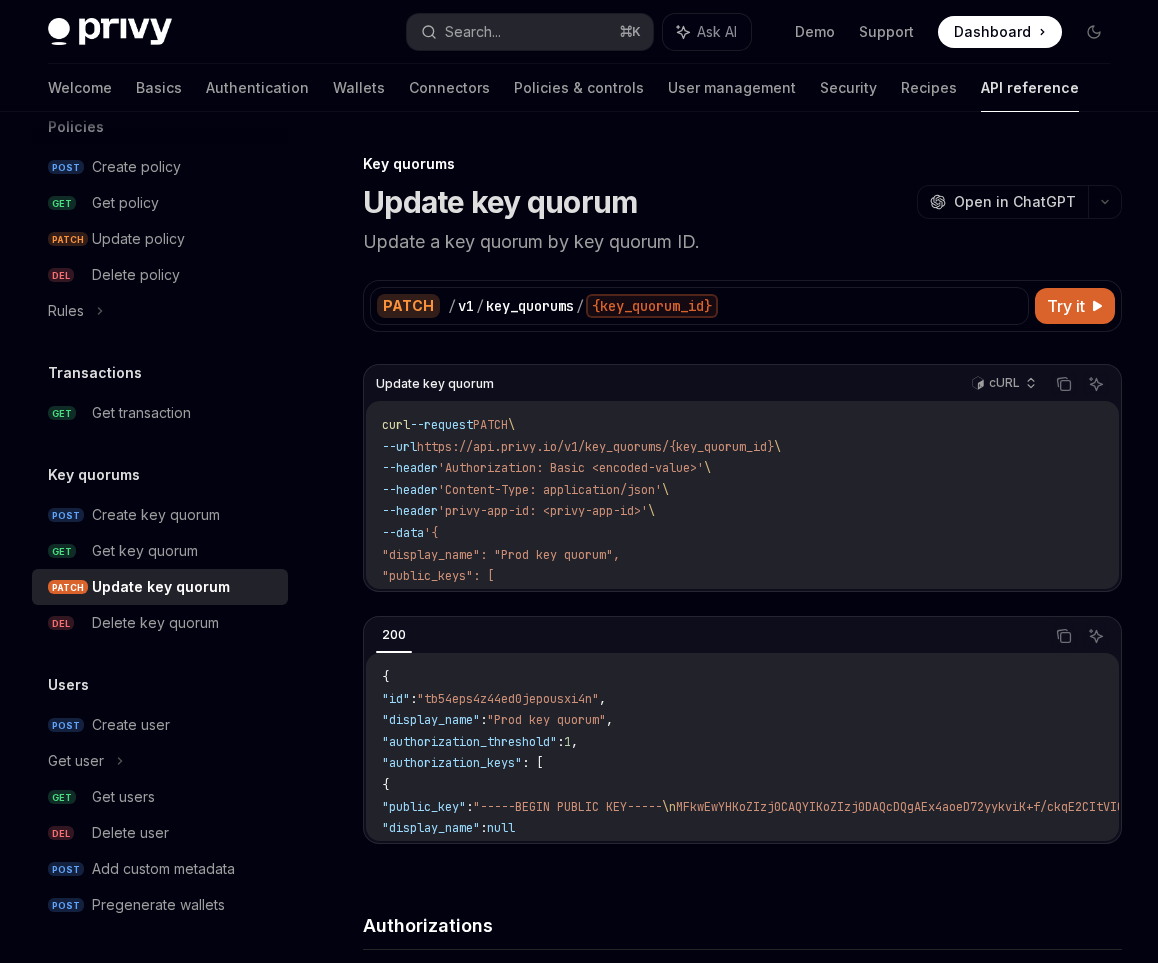 click on "Update key quorum" at bounding box center [161, 587] 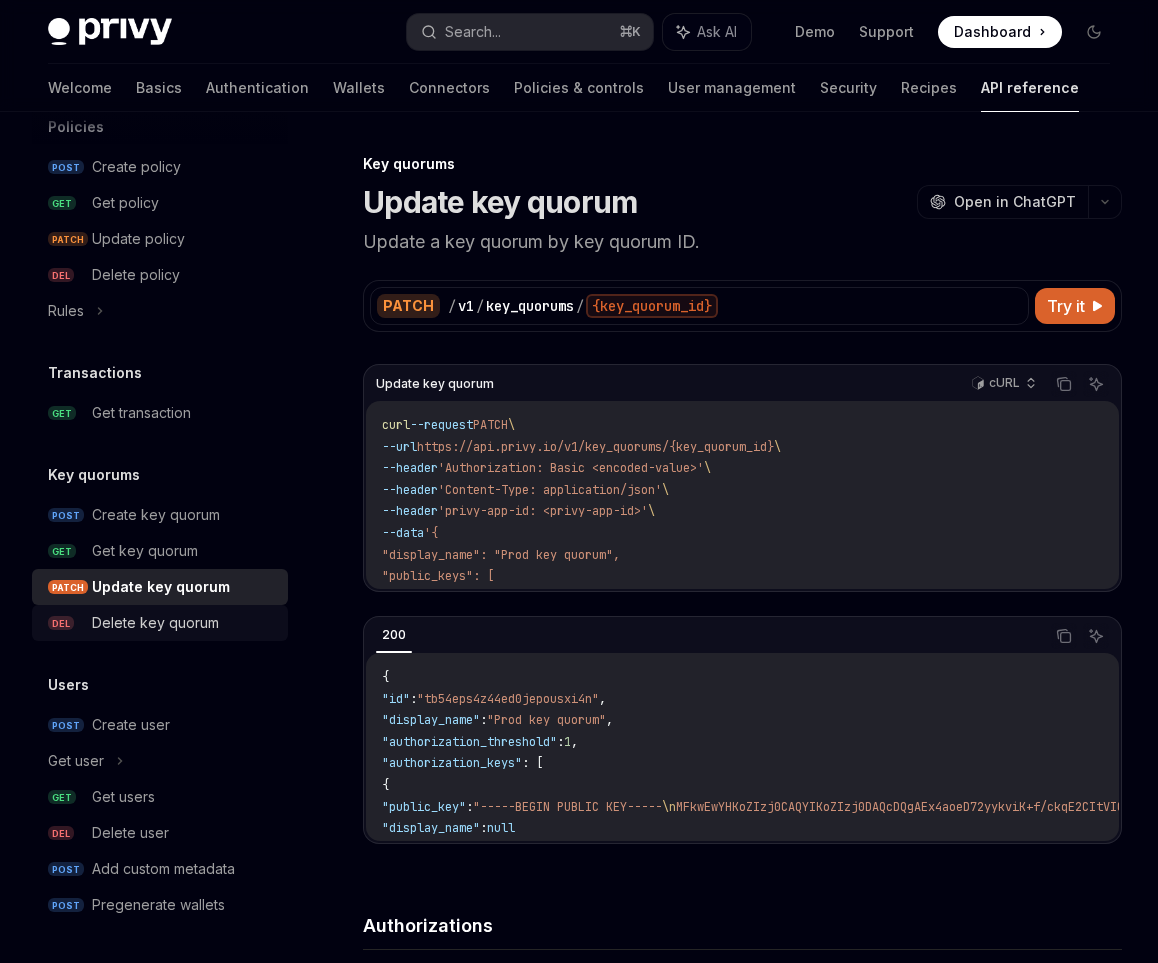 click on "Delete key quorum" at bounding box center [155, 623] 